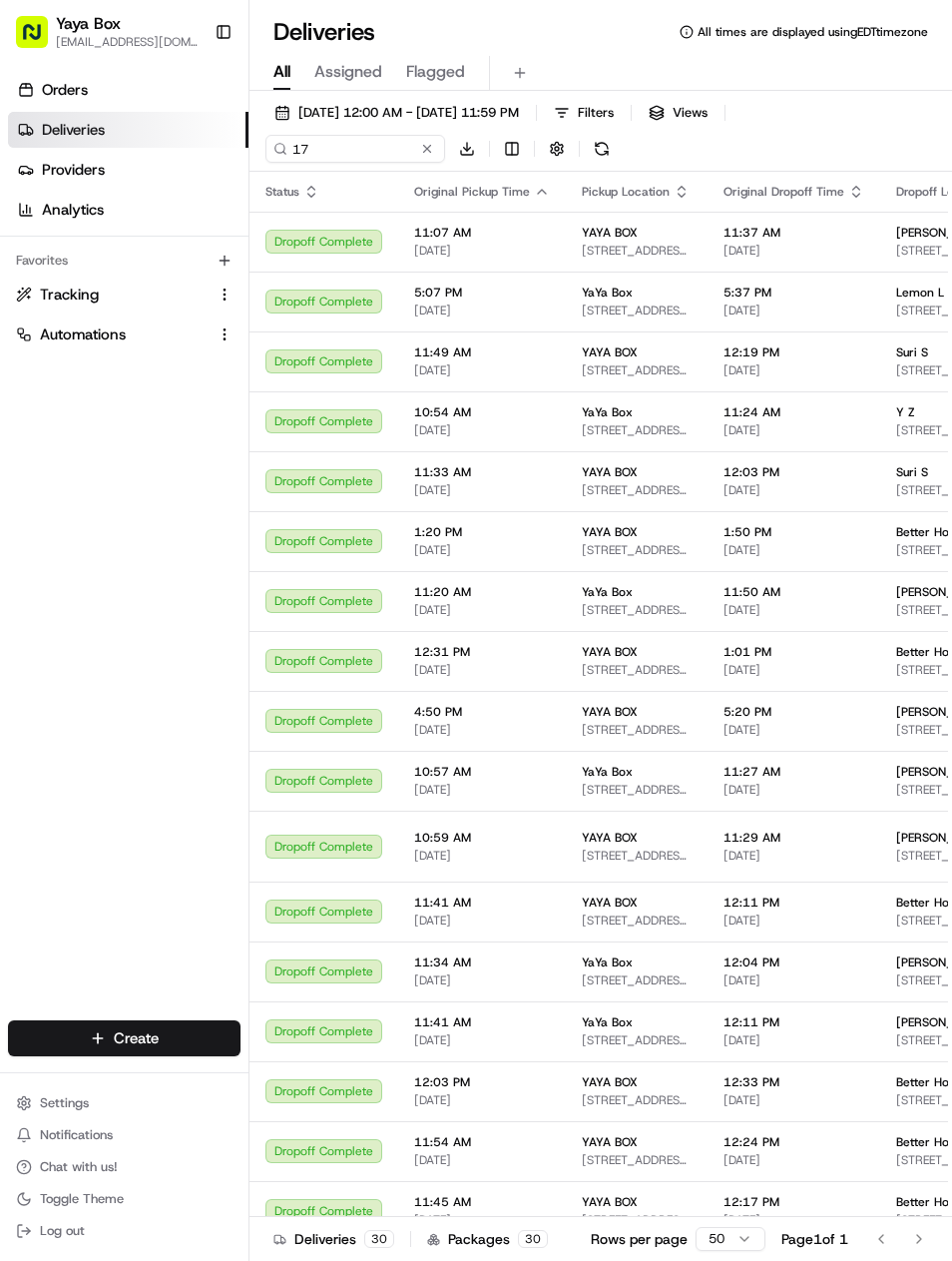scroll, scrollTop: 0, scrollLeft: 0, axis: both 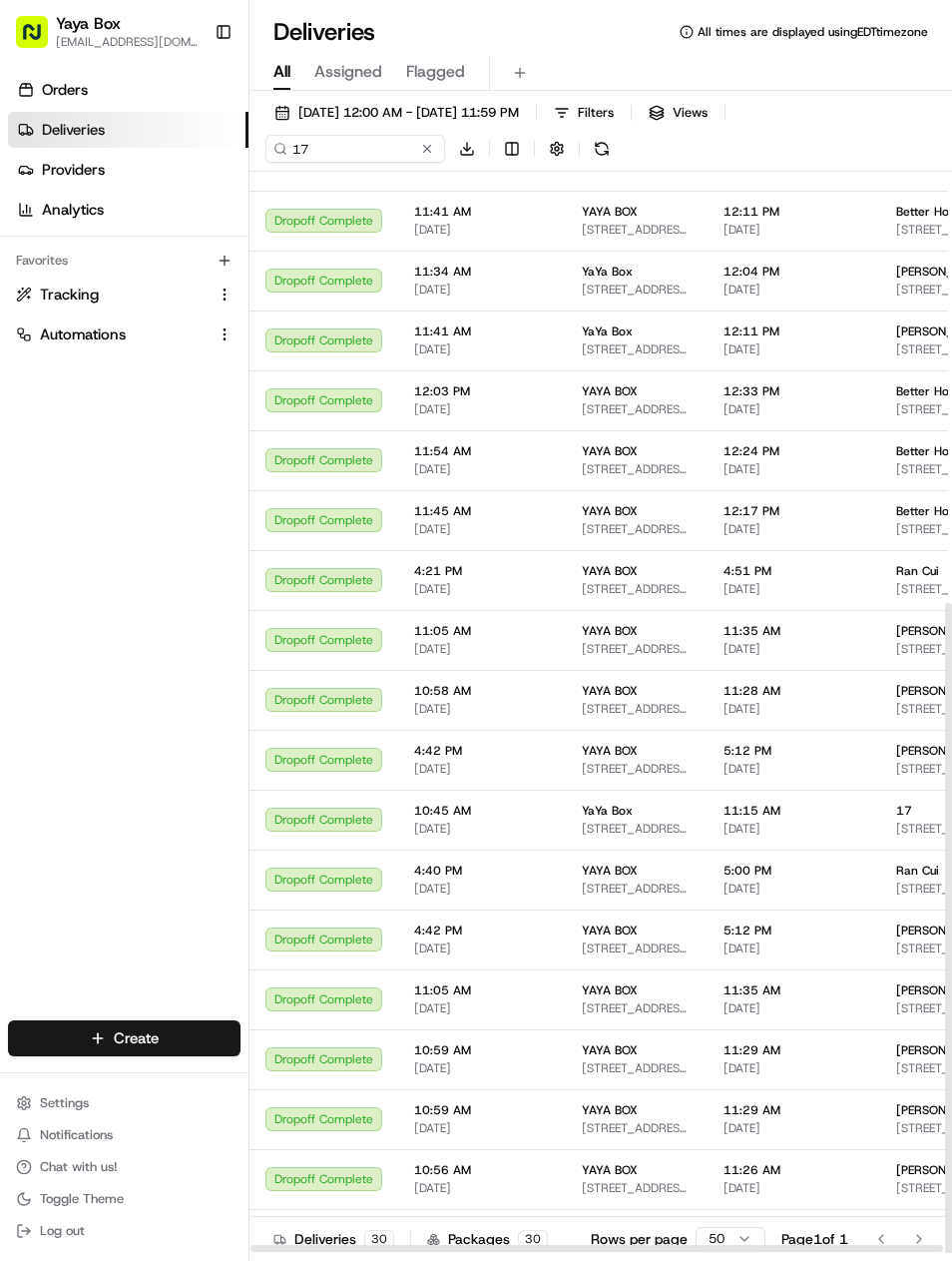 click on "[DATE] 12:00 AM - [DATE] 11:59 PM" at bounding box center [408, 113] 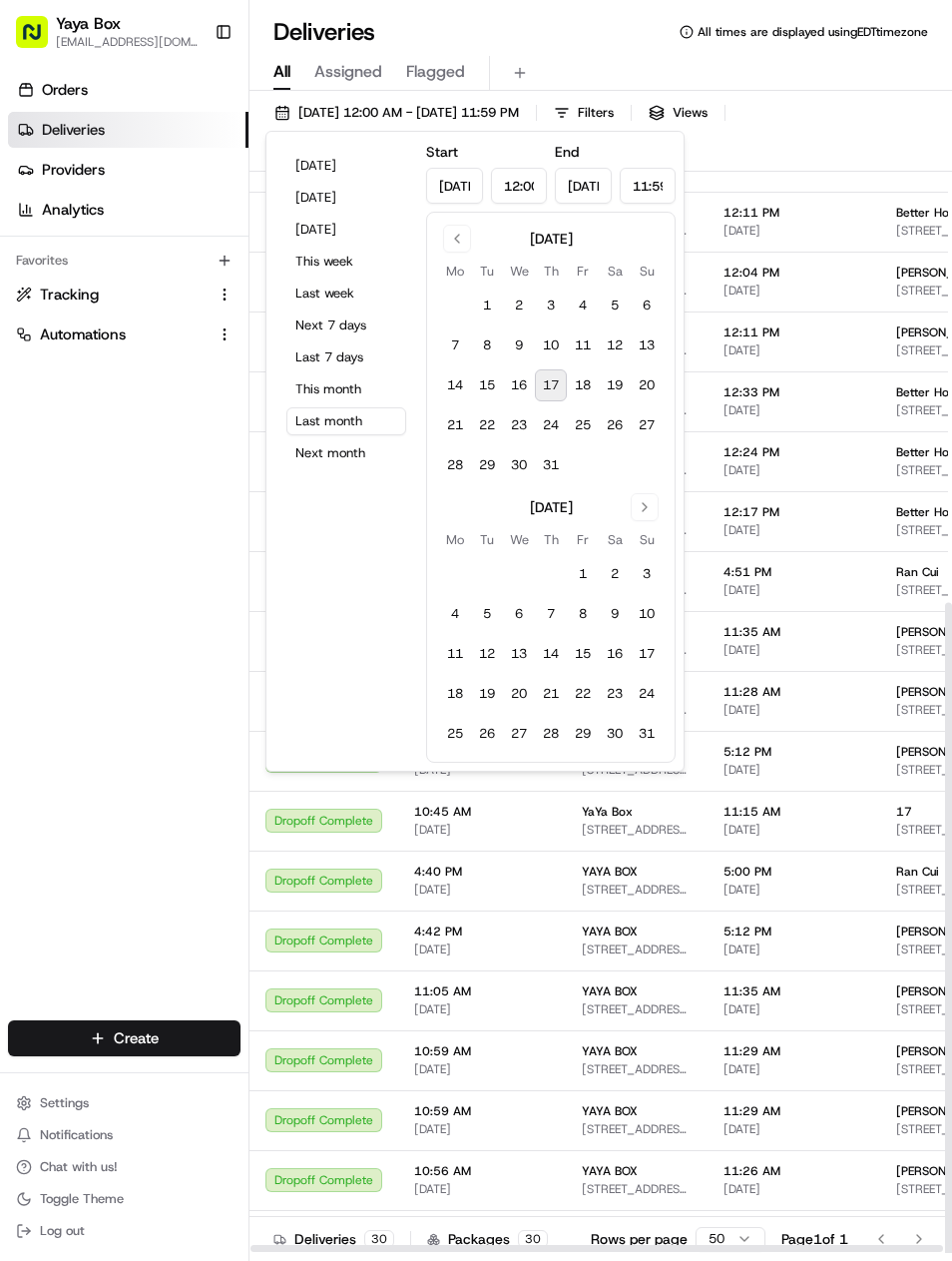 scroll, scrollTop: 690, scrollLeft: 0, axis: vertical 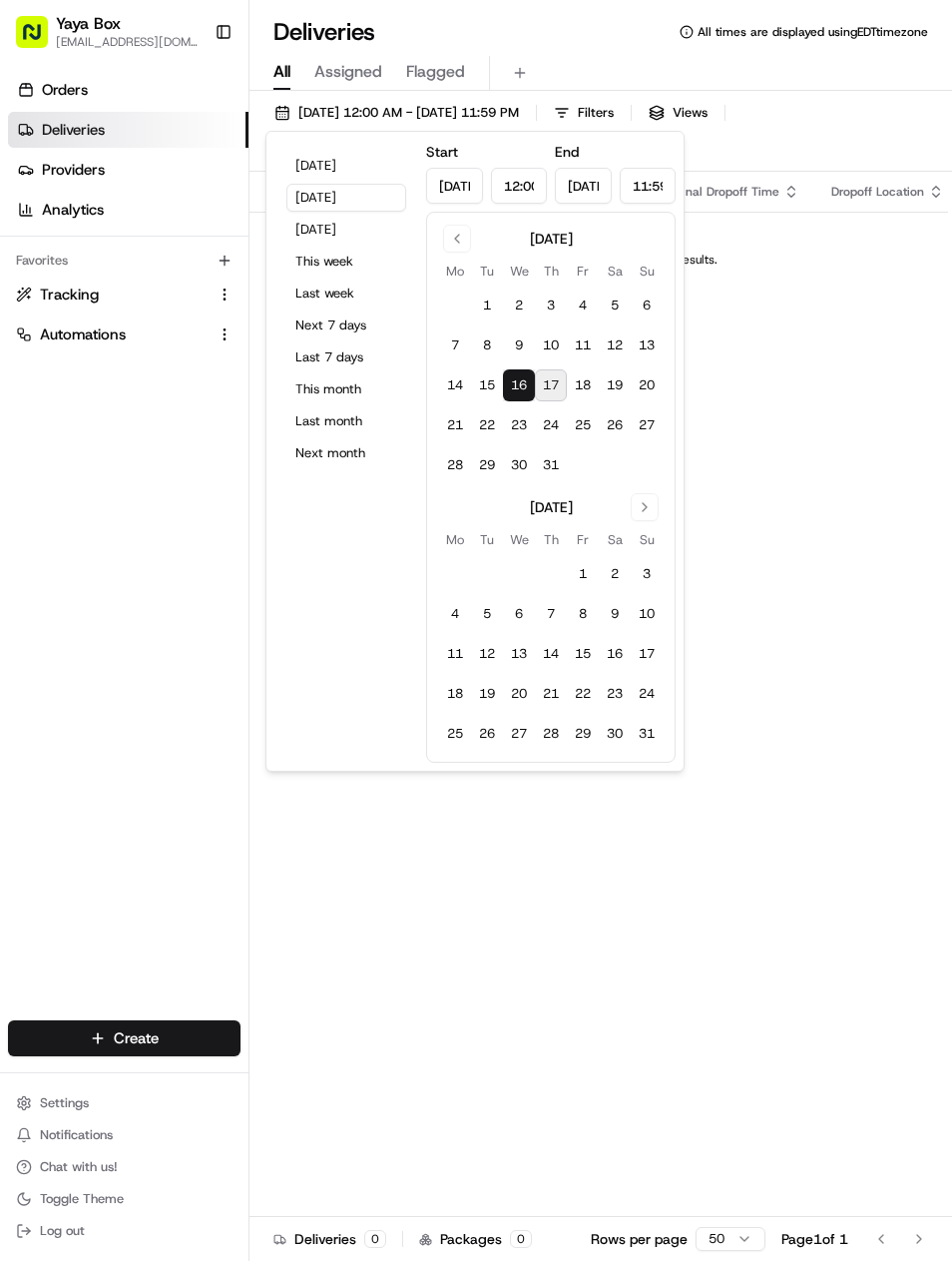 click on "Orders Deliveries Providers Analytics Favorites Tracking Automations" at bounding box center (124, 550) 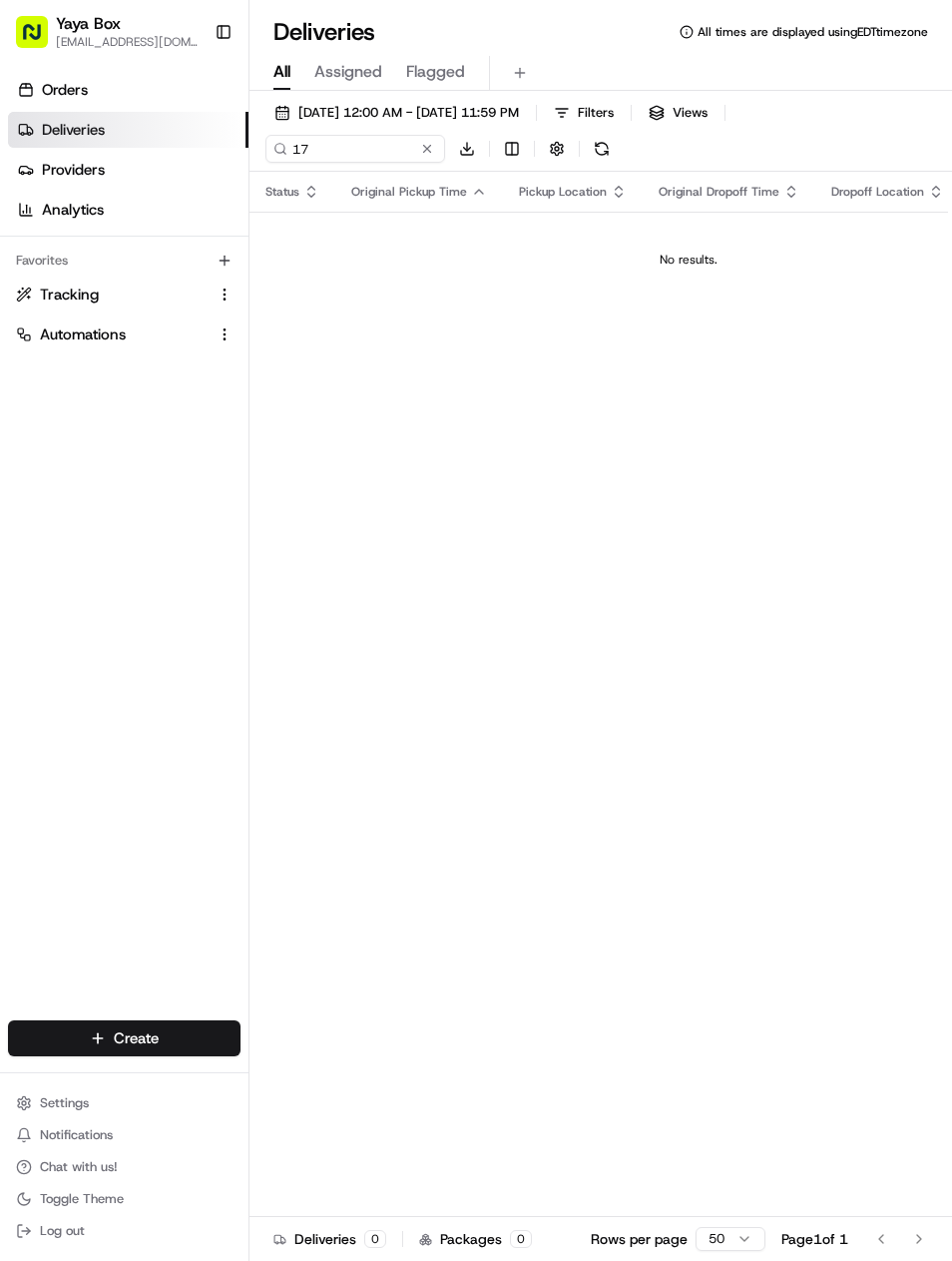click at bounding box center (427, 149) 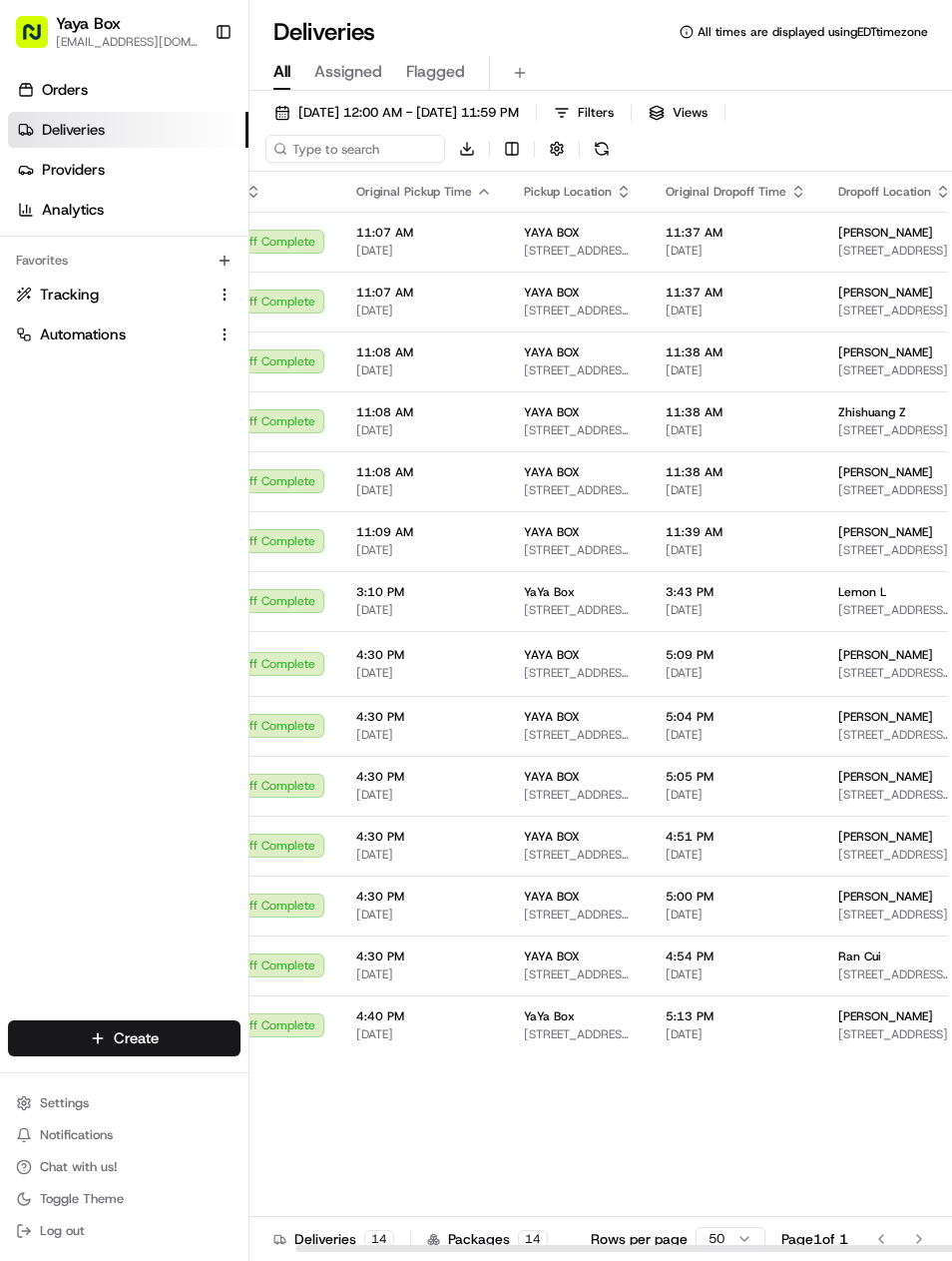 scroll, scrollTop: 0, scrollLeft: 66, axis: horizontal 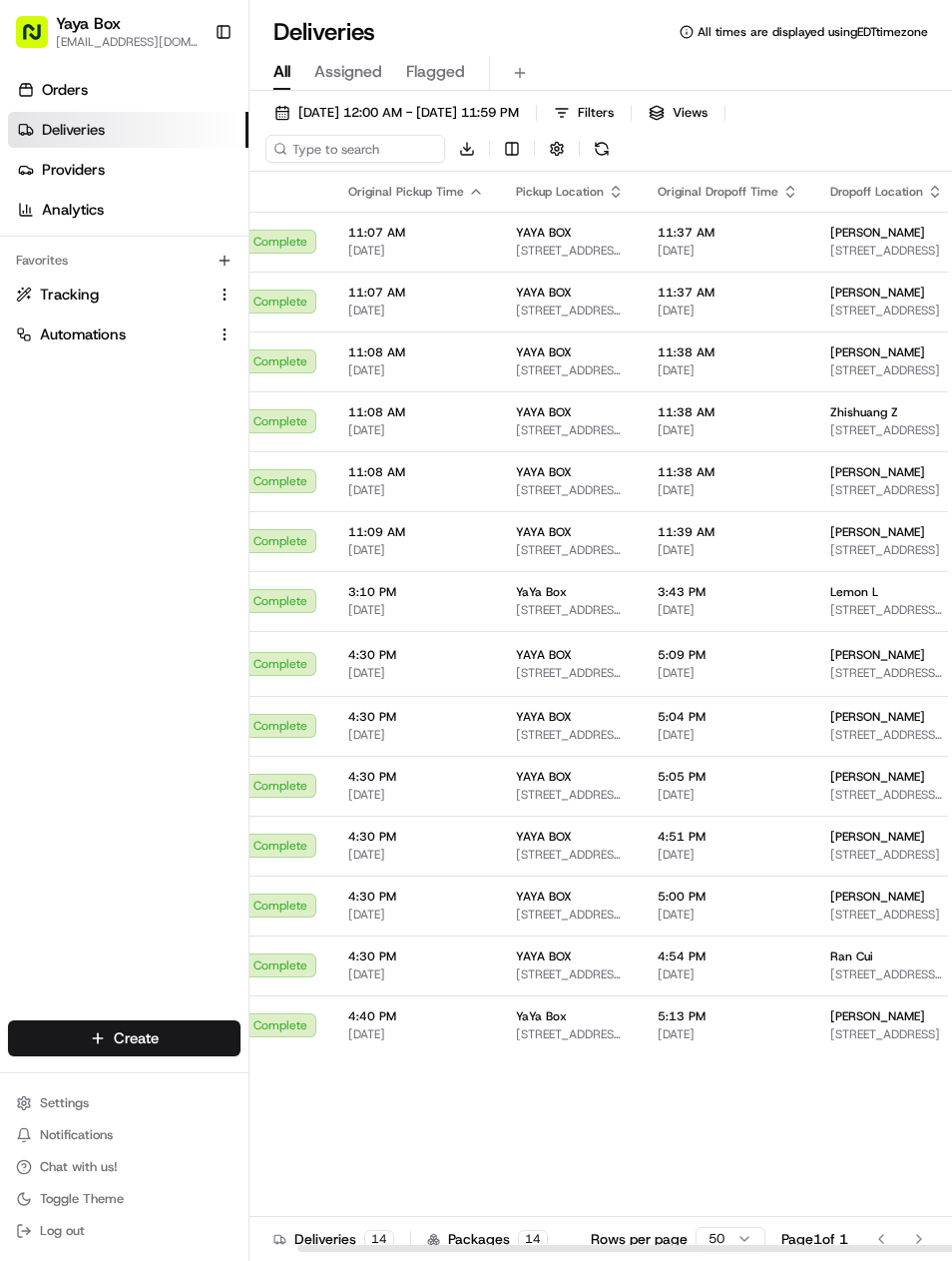 click on "Lemon L [STREET_ADDRESS][PERSON_NAME]" at bounding box center [886, 601] 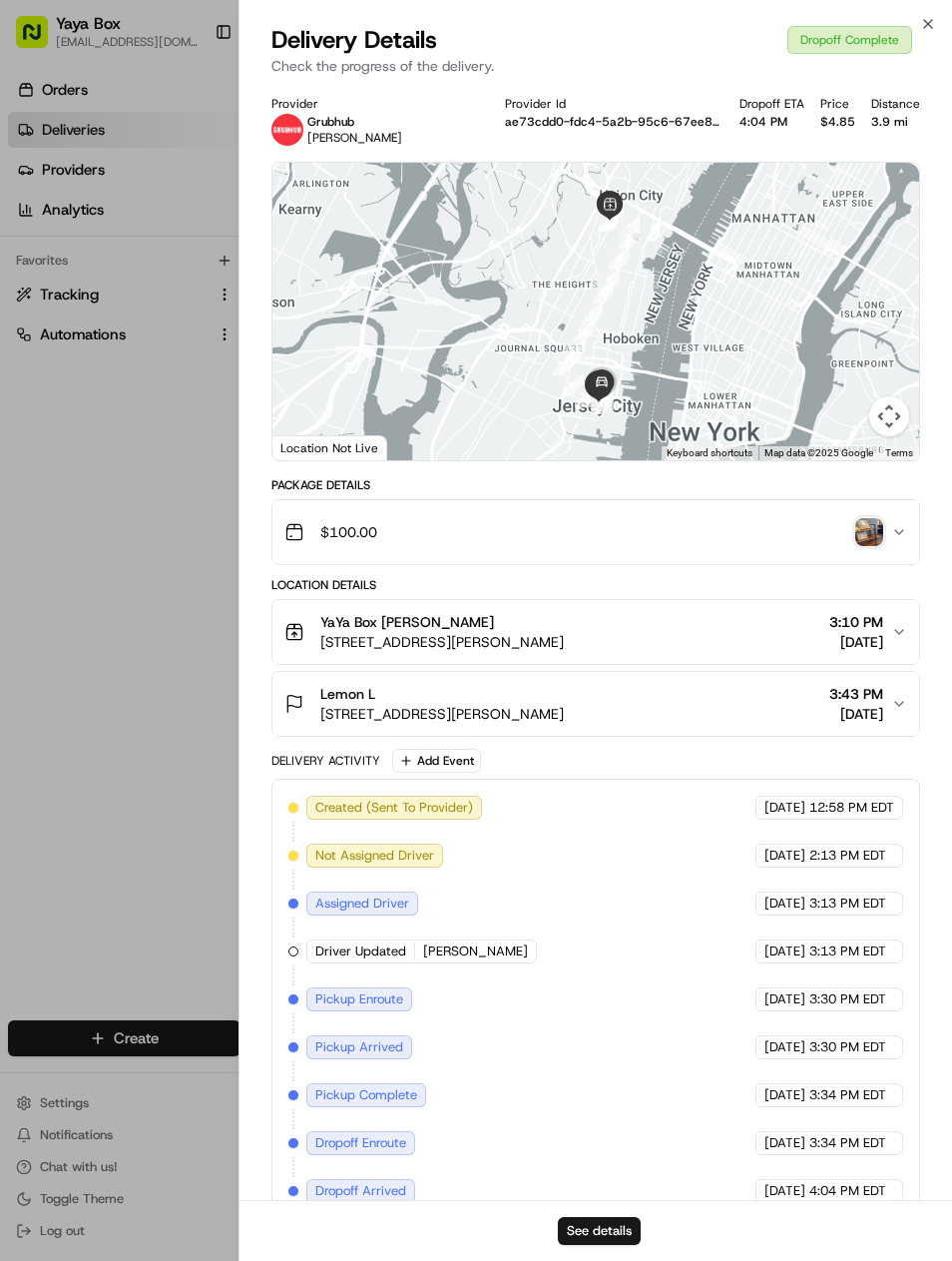 click on "See details" at bounding box center (599, 1231) 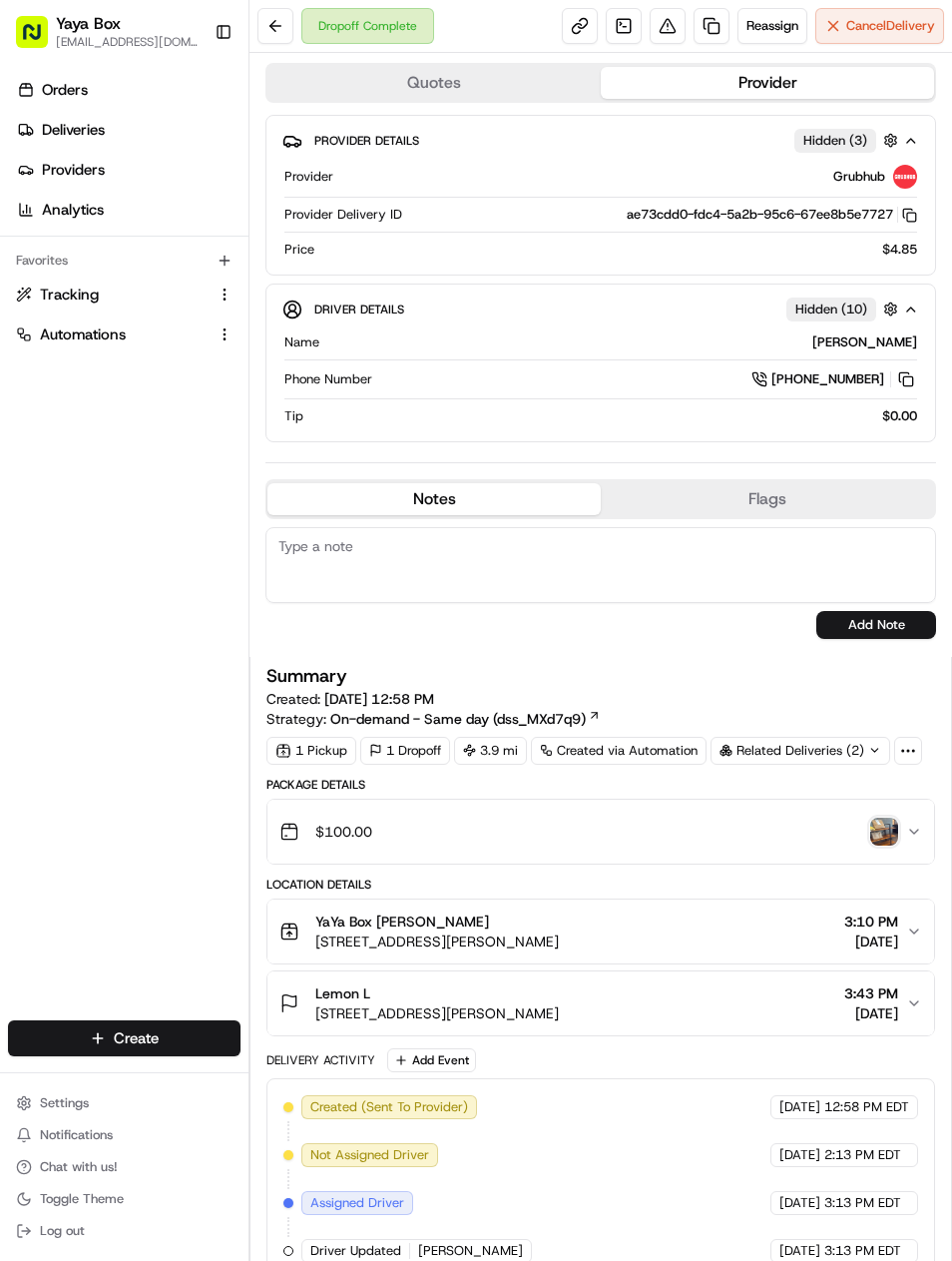 scroll, scrollTop: 0, scrollLeft: 0, axis: both 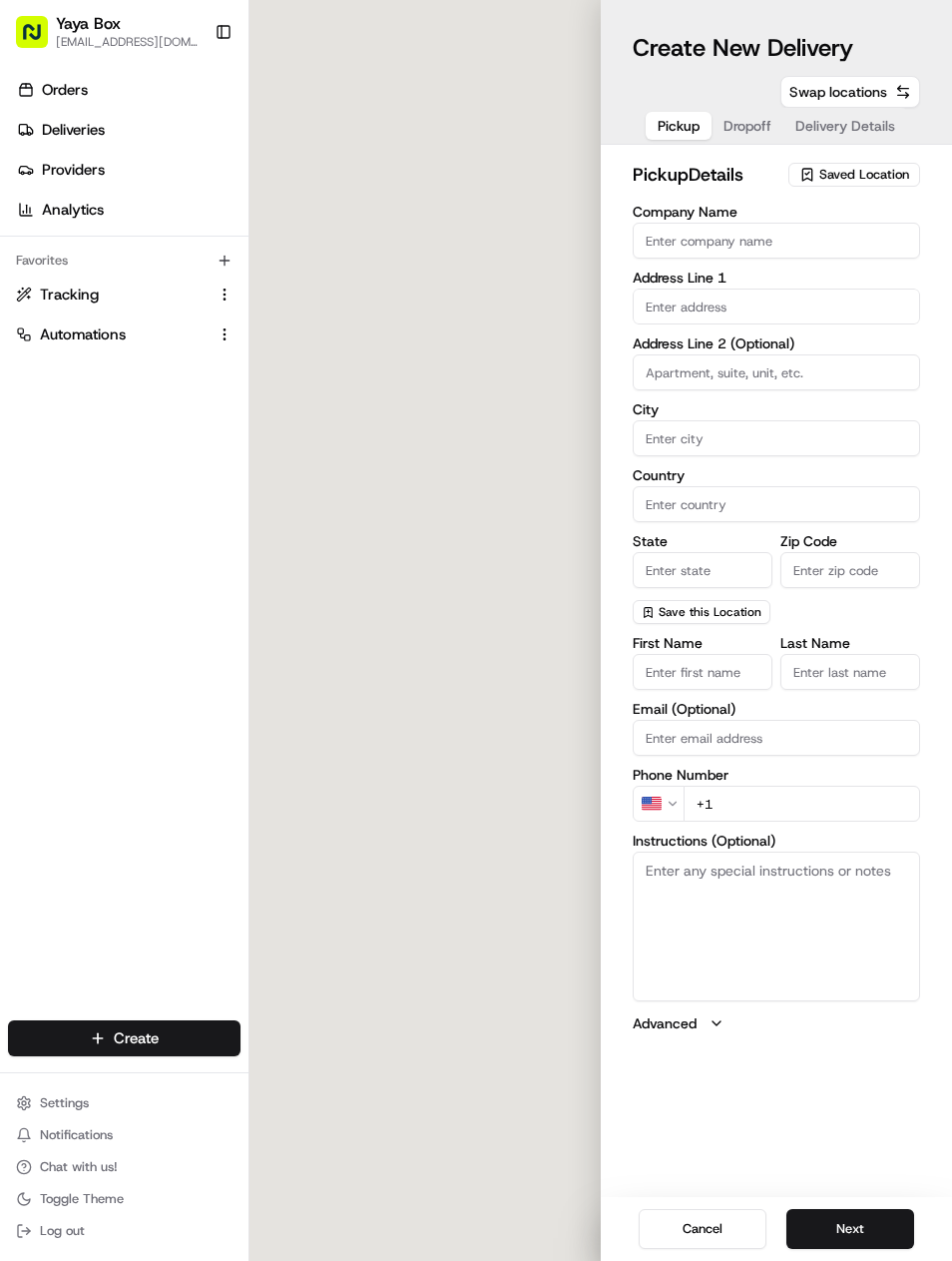 type on "YaYa Box" 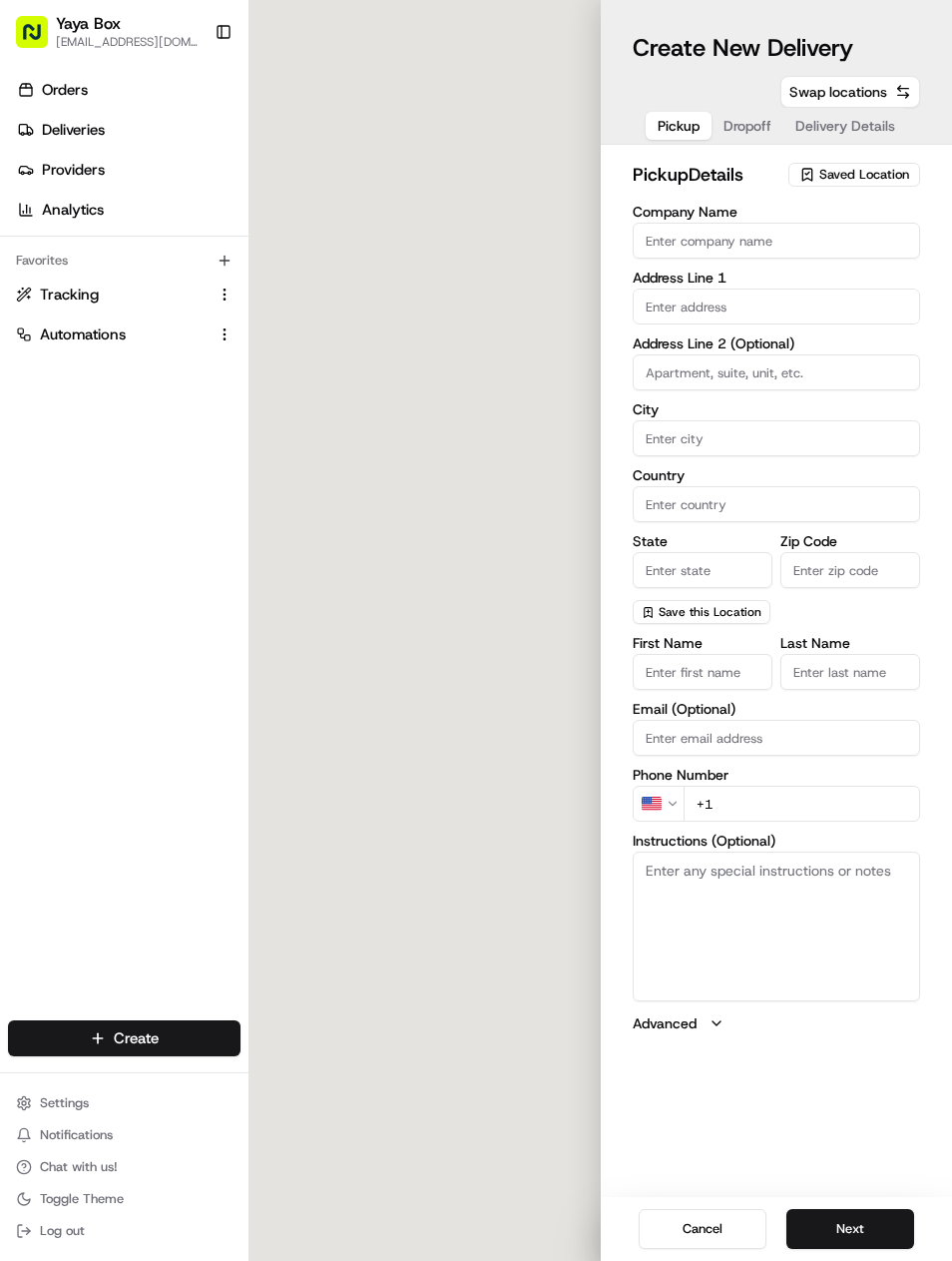 type on "Union City" 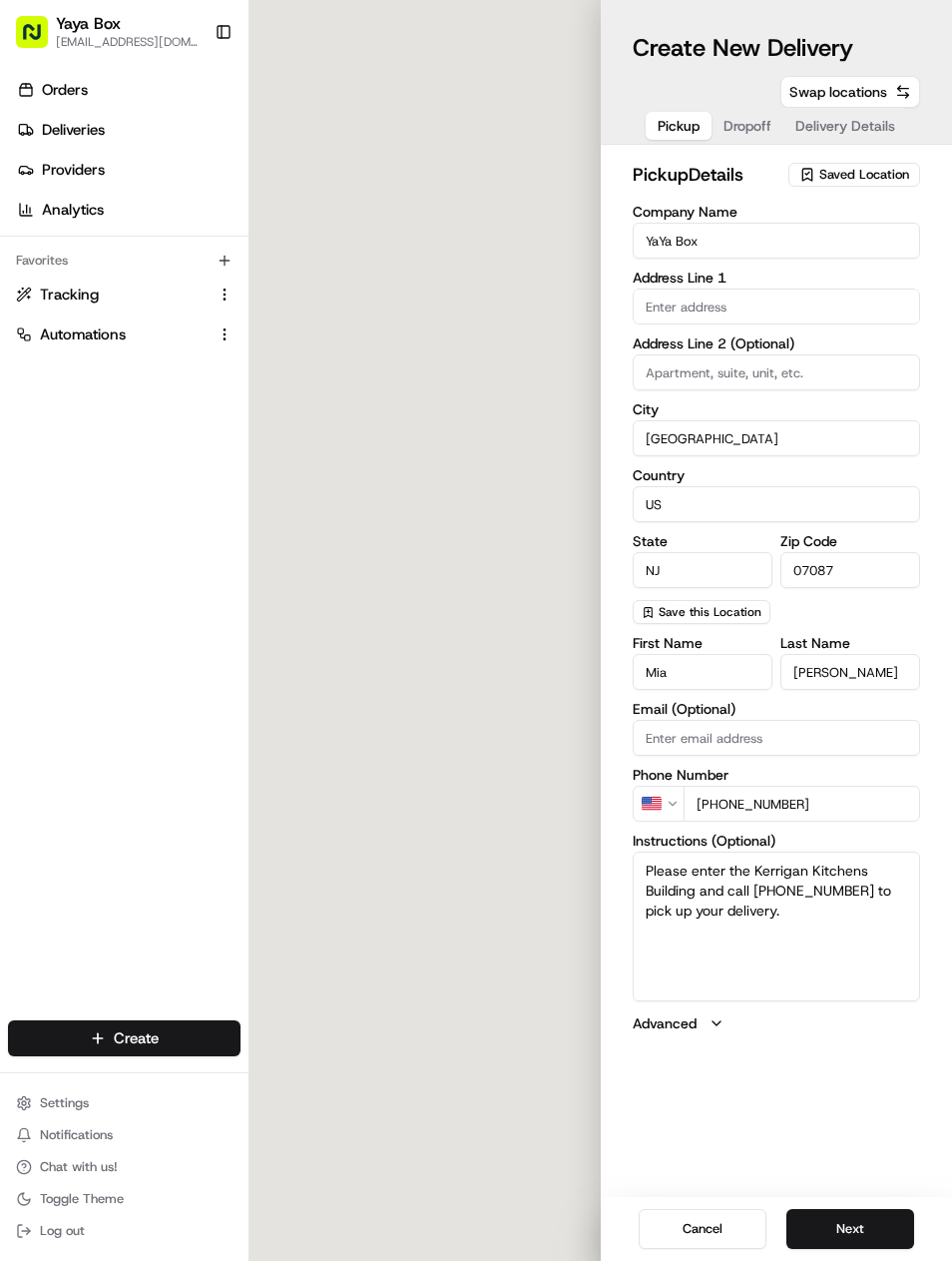 type on "2100 Kerrigan Ave" 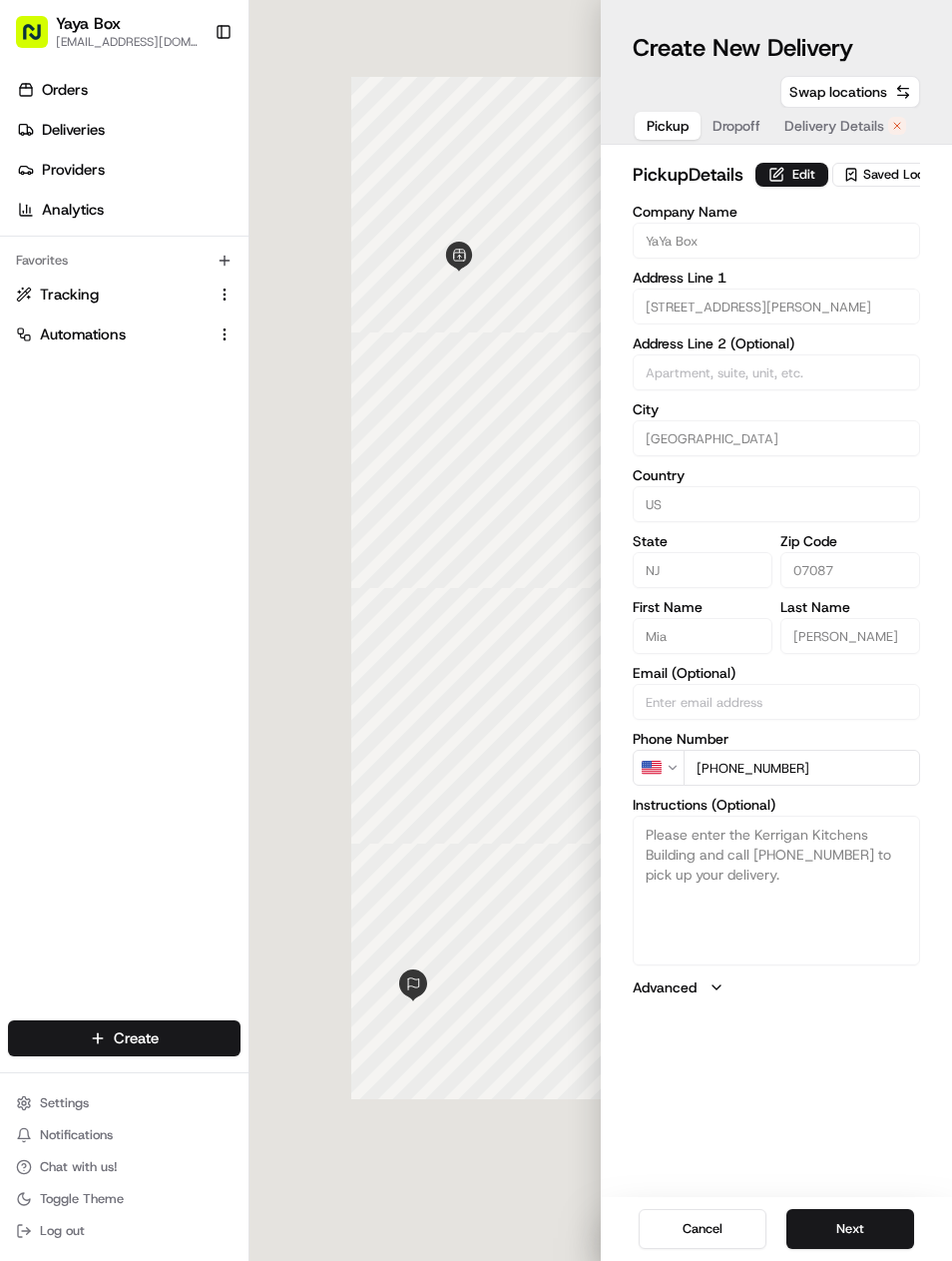 click on "Next" at bounding box center (850, 1229) 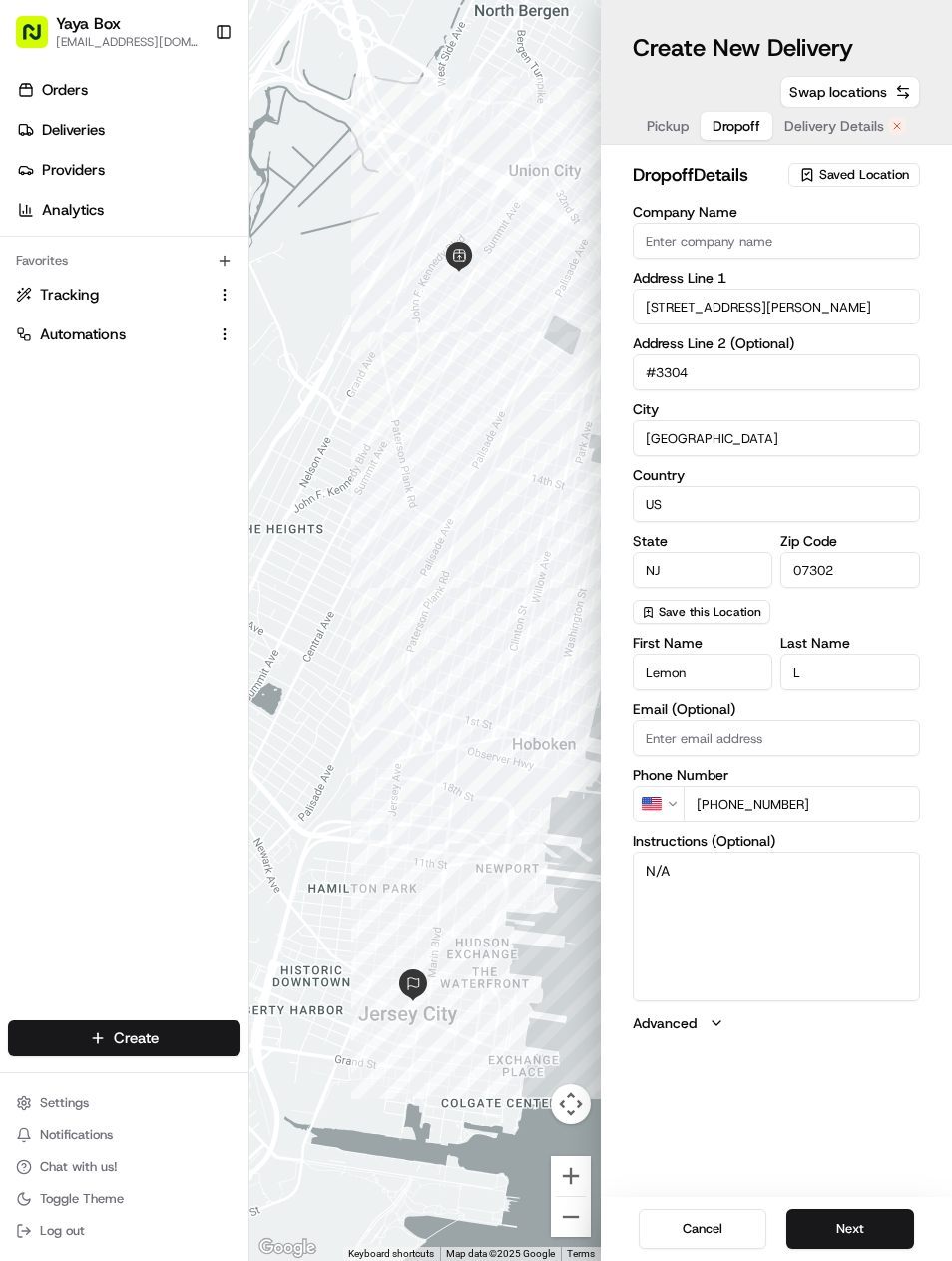 click on "Next" at bounding box center (850, 1229) 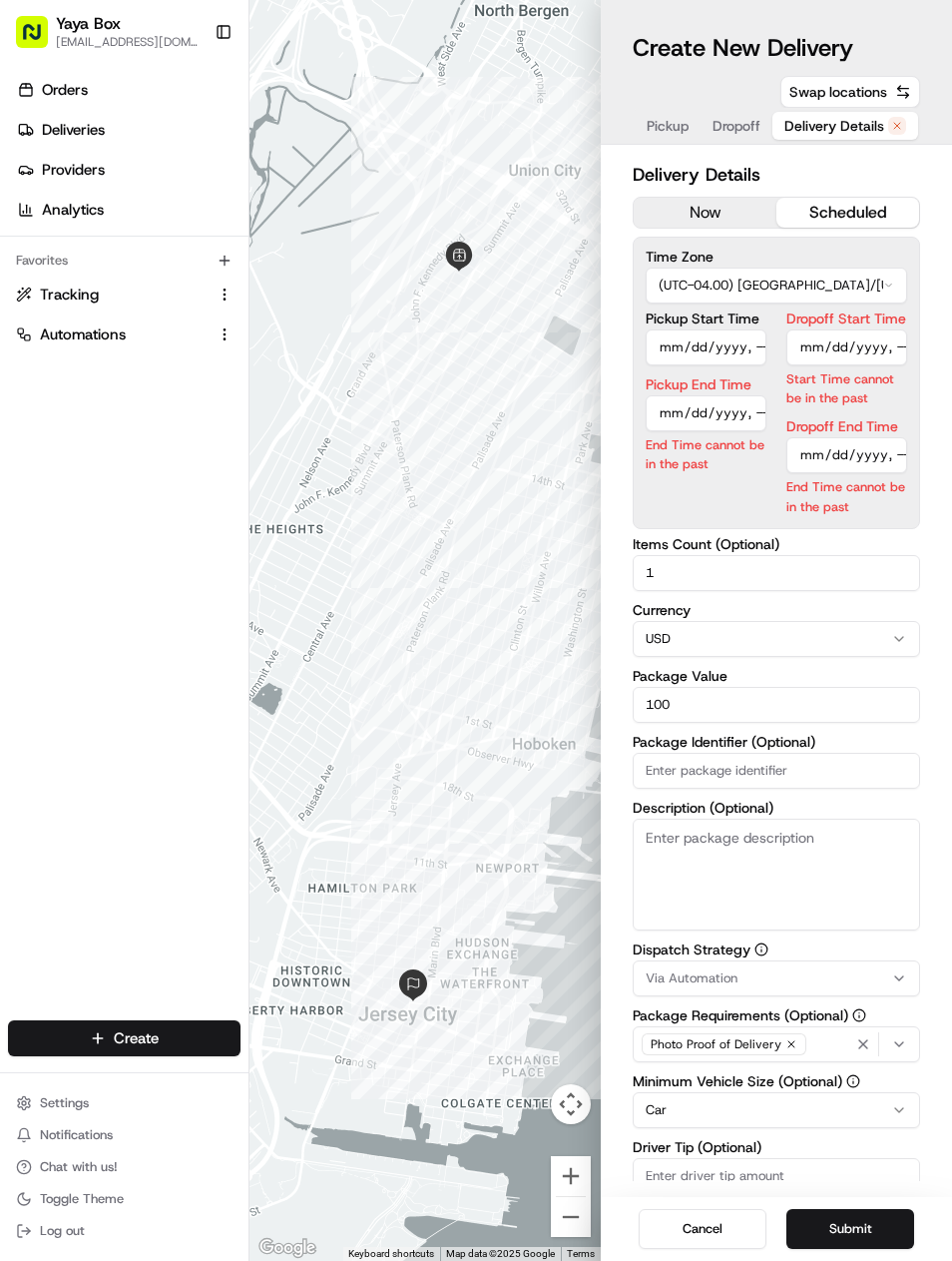 click on "now" at bounding box center [705, 213] 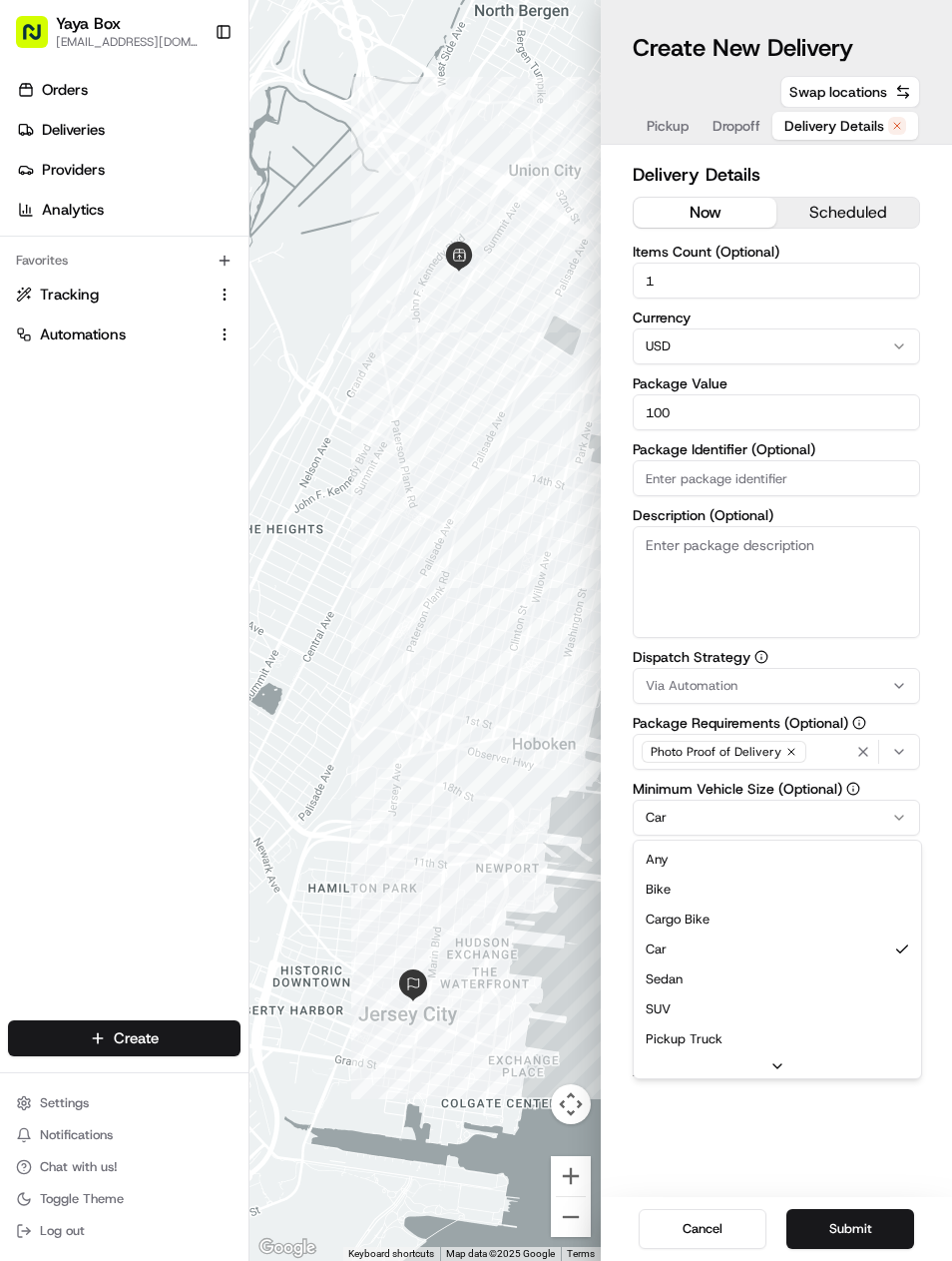 click on "Yaya Box yayaliciousjc@gmail.com Toggle Sidebar Orders Deliveries Providers Analytics Favorites Tracking Automations Main Menu Members & Organization Organization Users Roles Preferences Customization Tracking Orchestration Automations Dispatch Strategy Locations Pickup Locations Dropoff Locations Billing Billing Refund Requests Integrations Notification Triggers Webhooks API Keys Request Logs Create Settings Notifications Chat with us! Toggle Theme Log out To navigate the map with touch gestures double-tap and hold your finger on the map, then drag the map. ← Move left → Move right ↑ Move up ↓ Move down + Zoom in - Zoom out Home Jump left by 75% End Jump right by 75% Page Up Jump up by 75% Page Down Jump down by 75% Keyboard shortcuts Map Data Map data ©2025 Google Map data ©2025 Google 500 m  Click to toggle between metric and imperial units Terms Report a map error Create New Delivery Pickup Dropoff Delivery Details Swap locations Delivery Details now scheduled 1 Currency USD 100" at bounding box center [476, 630] 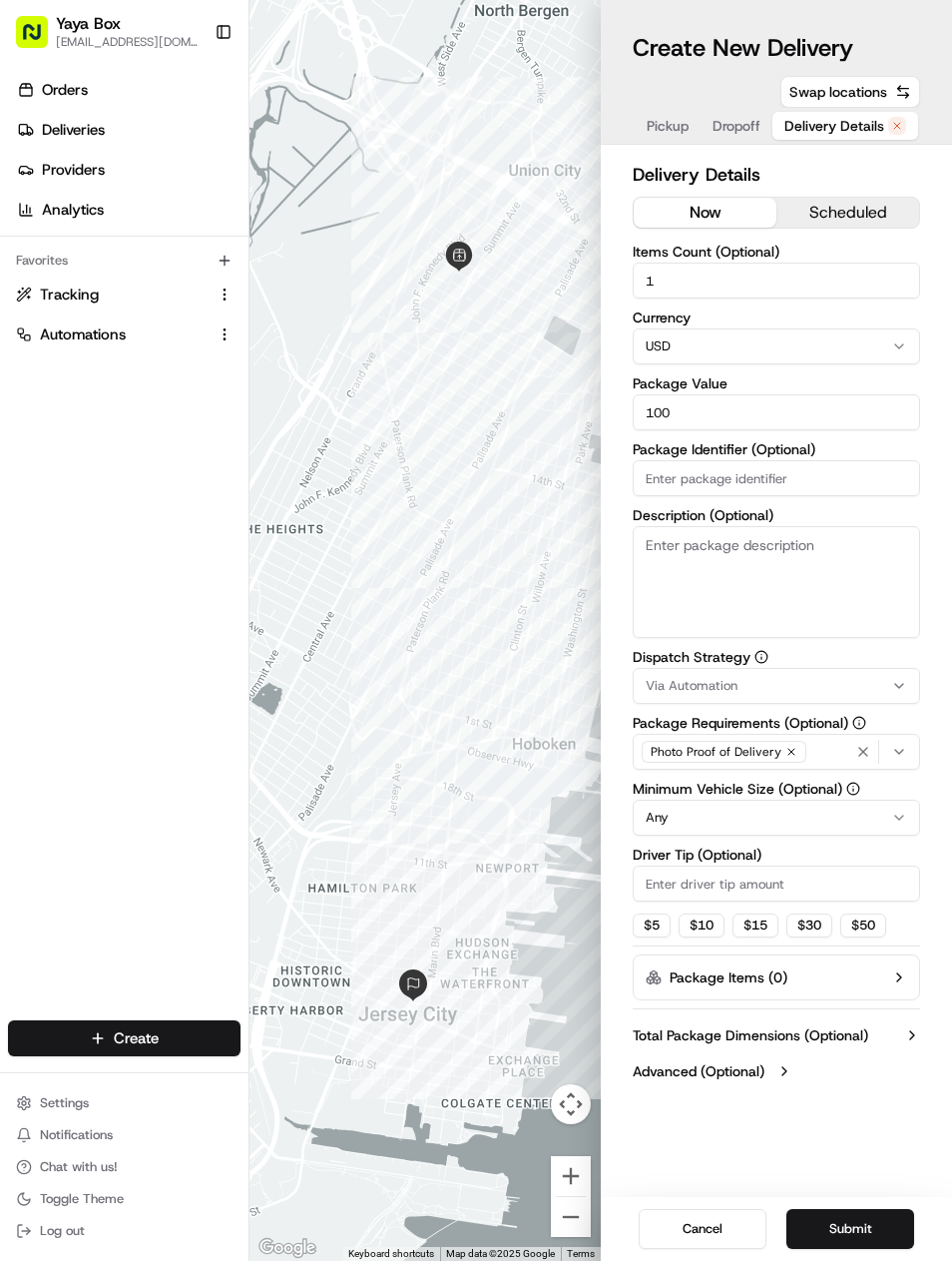 click on "Submit" at bounding box center [850, 1229] 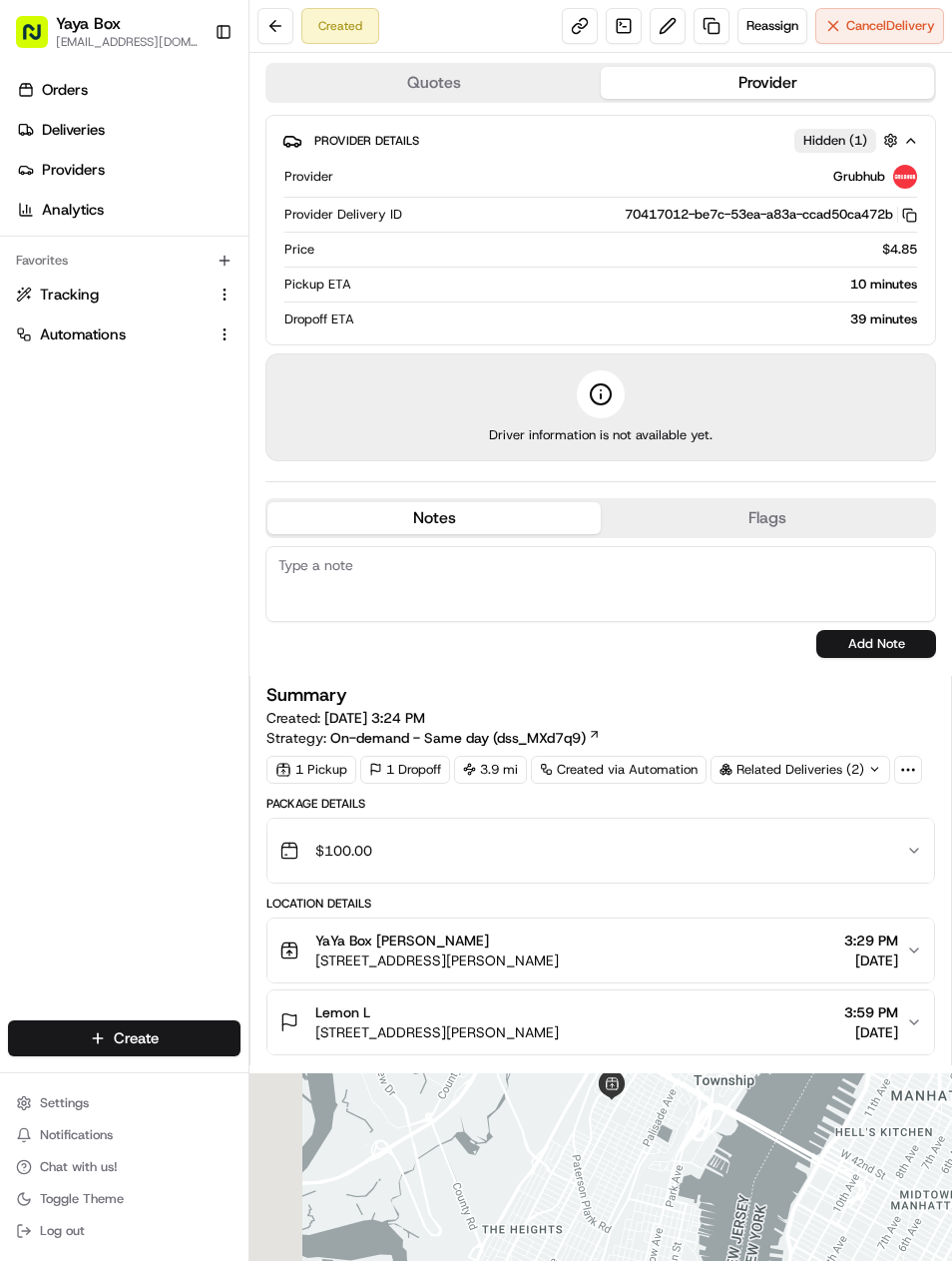 scroll, scrollTop: 0, scrollLeft: 0, axis: both 